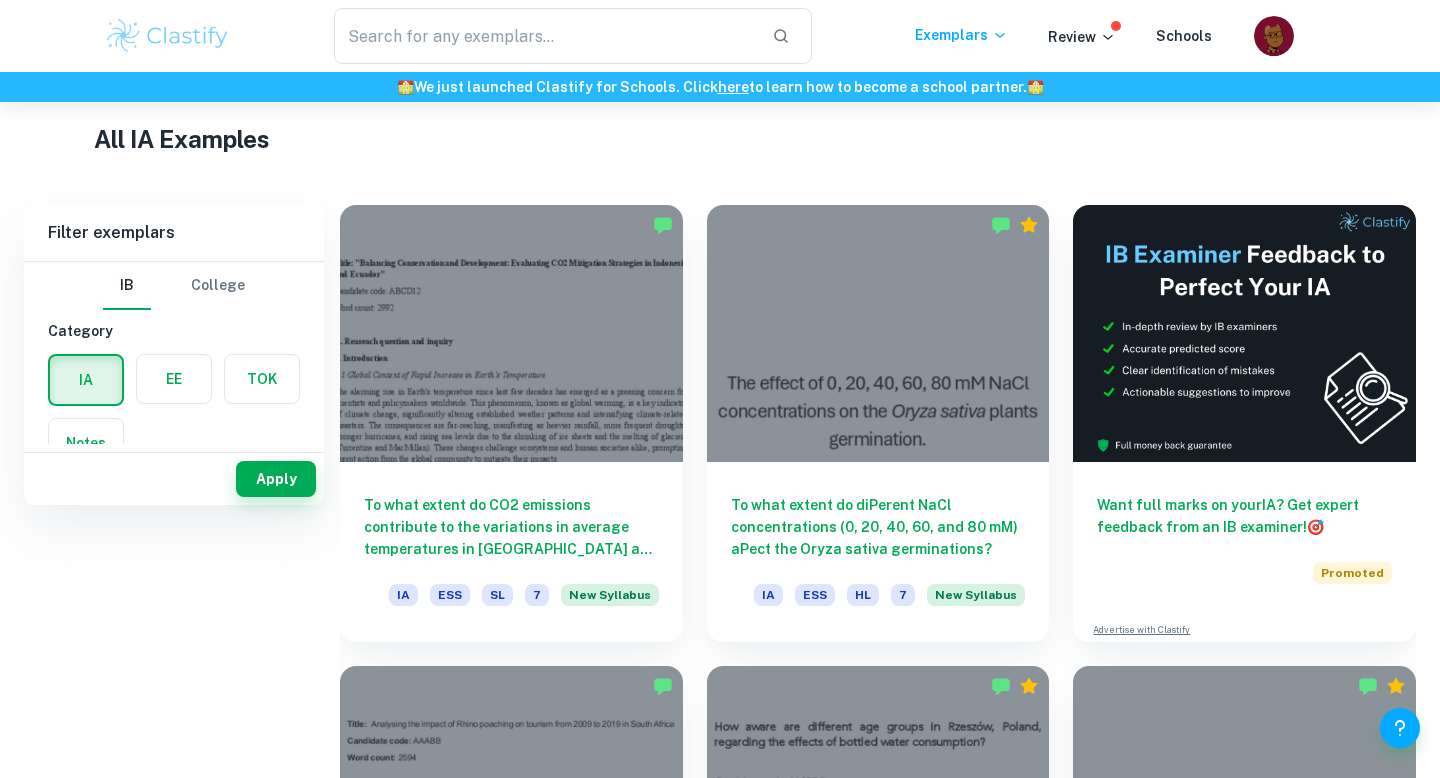 scroll, scrollTop: 28, scrollLeft: 0, axis: vertical 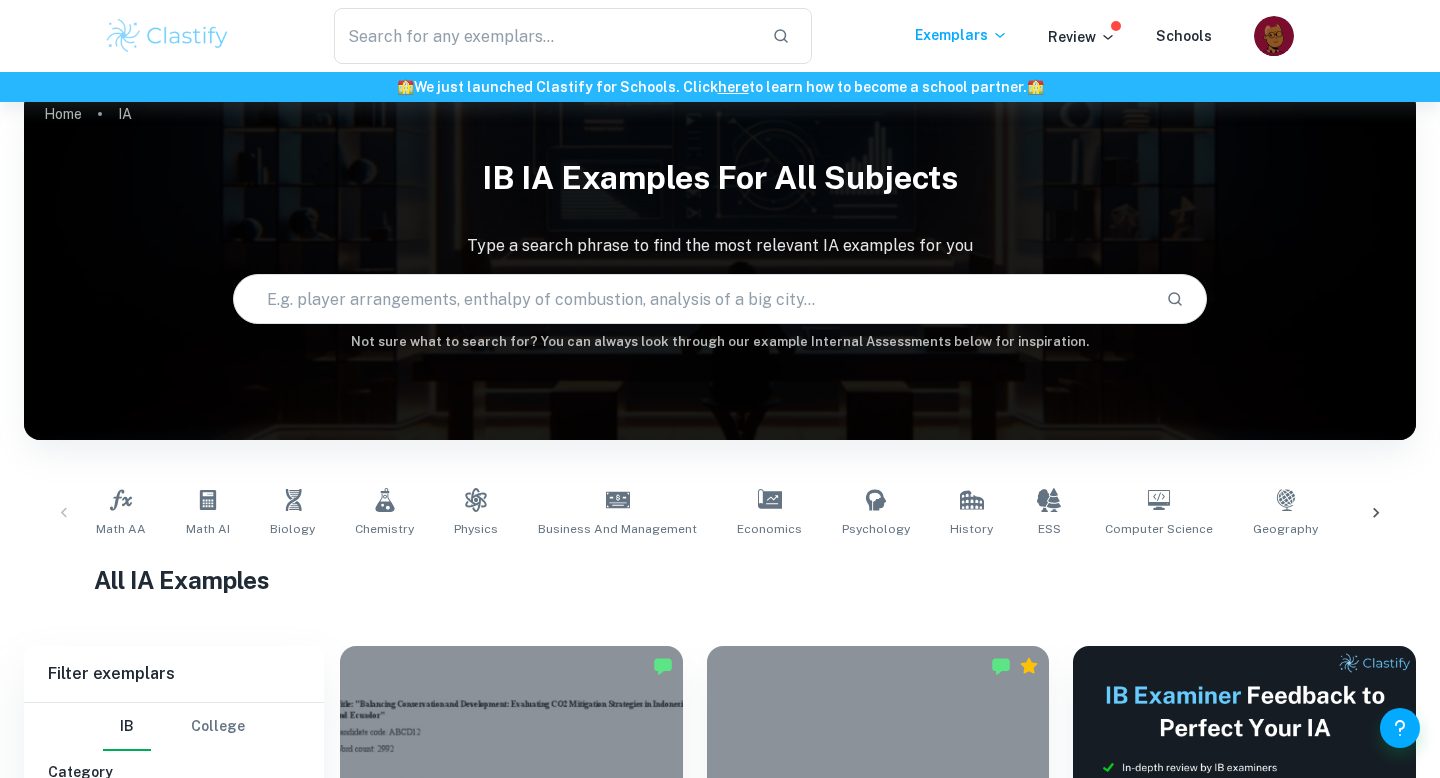 click at bounding box center [692, 299] 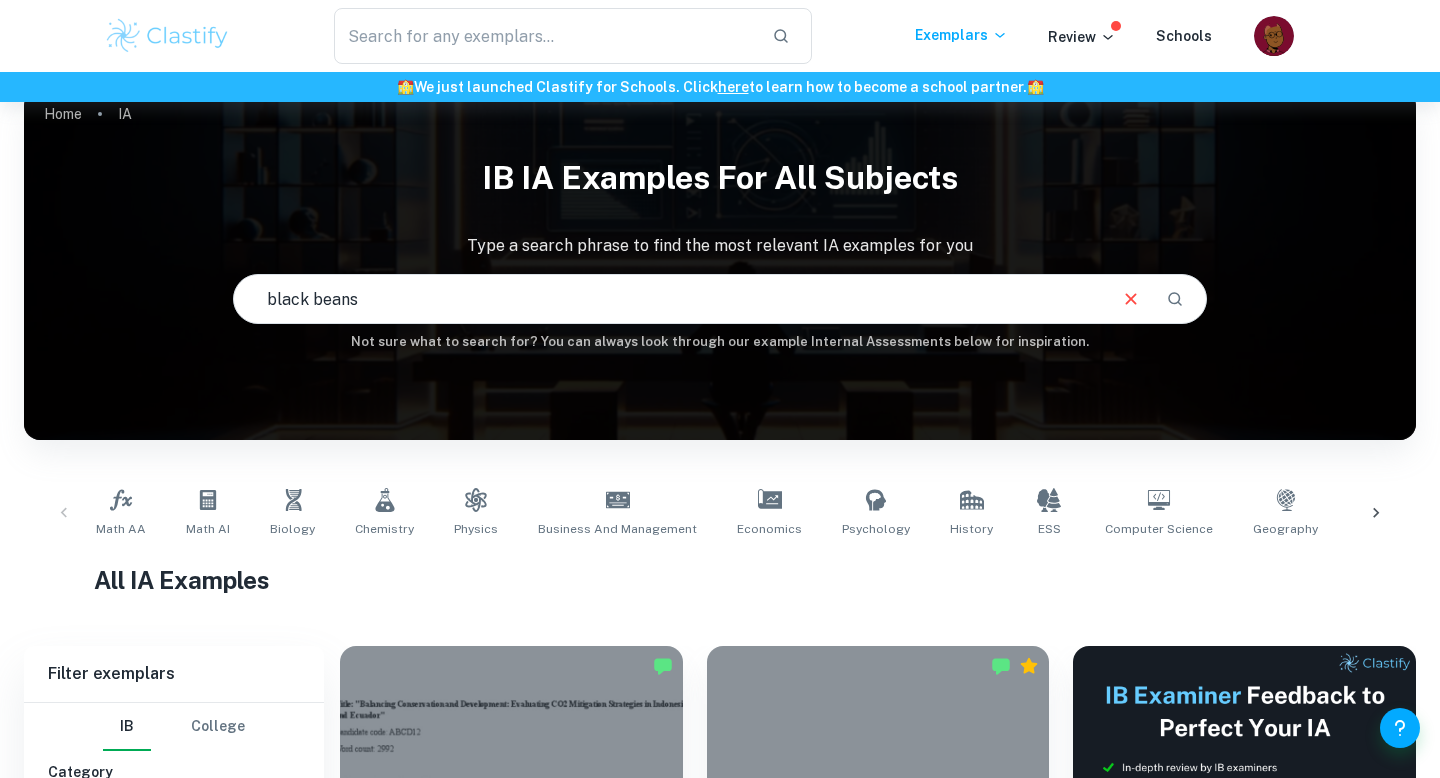 type on "black beans" 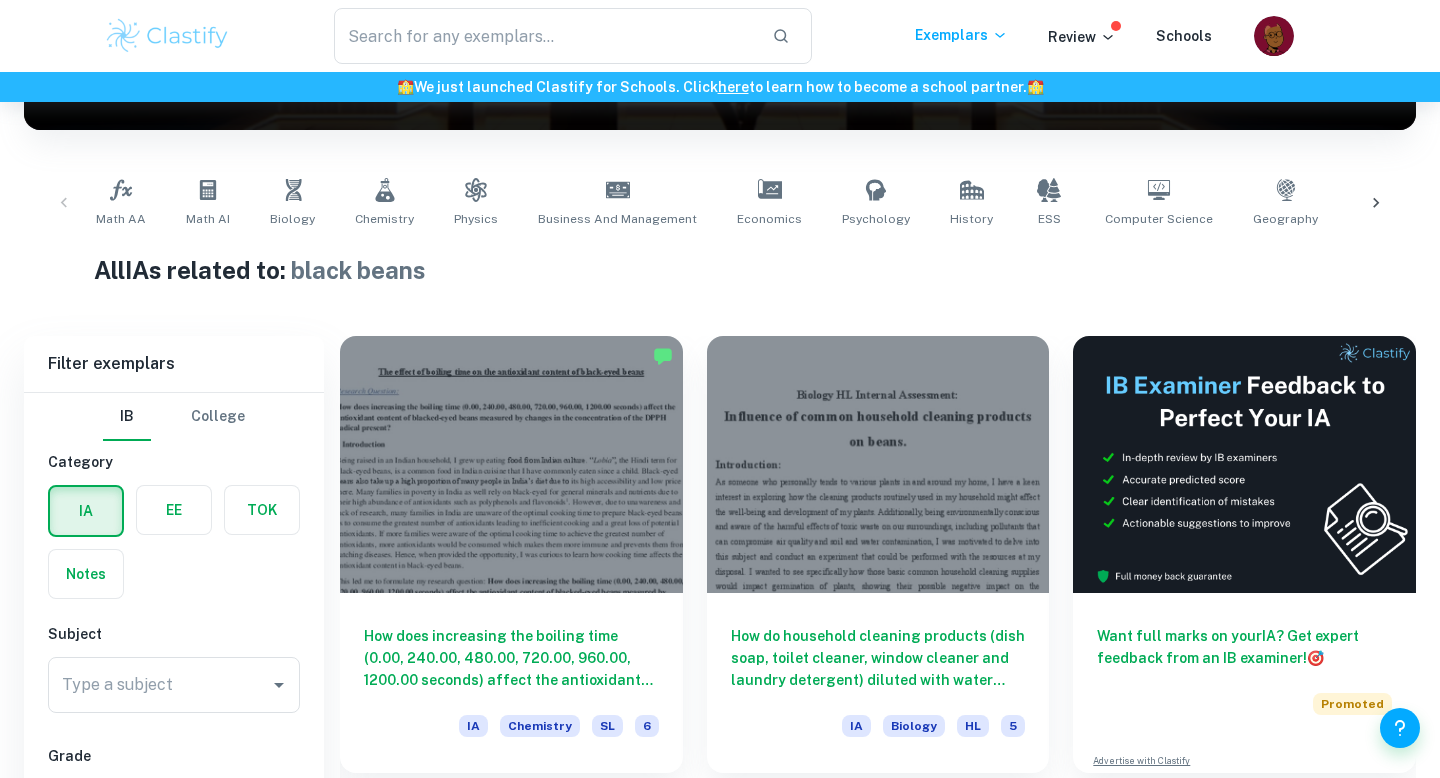 scroll, scrollTop: 511, scrollLeft: 0, axis: vertical 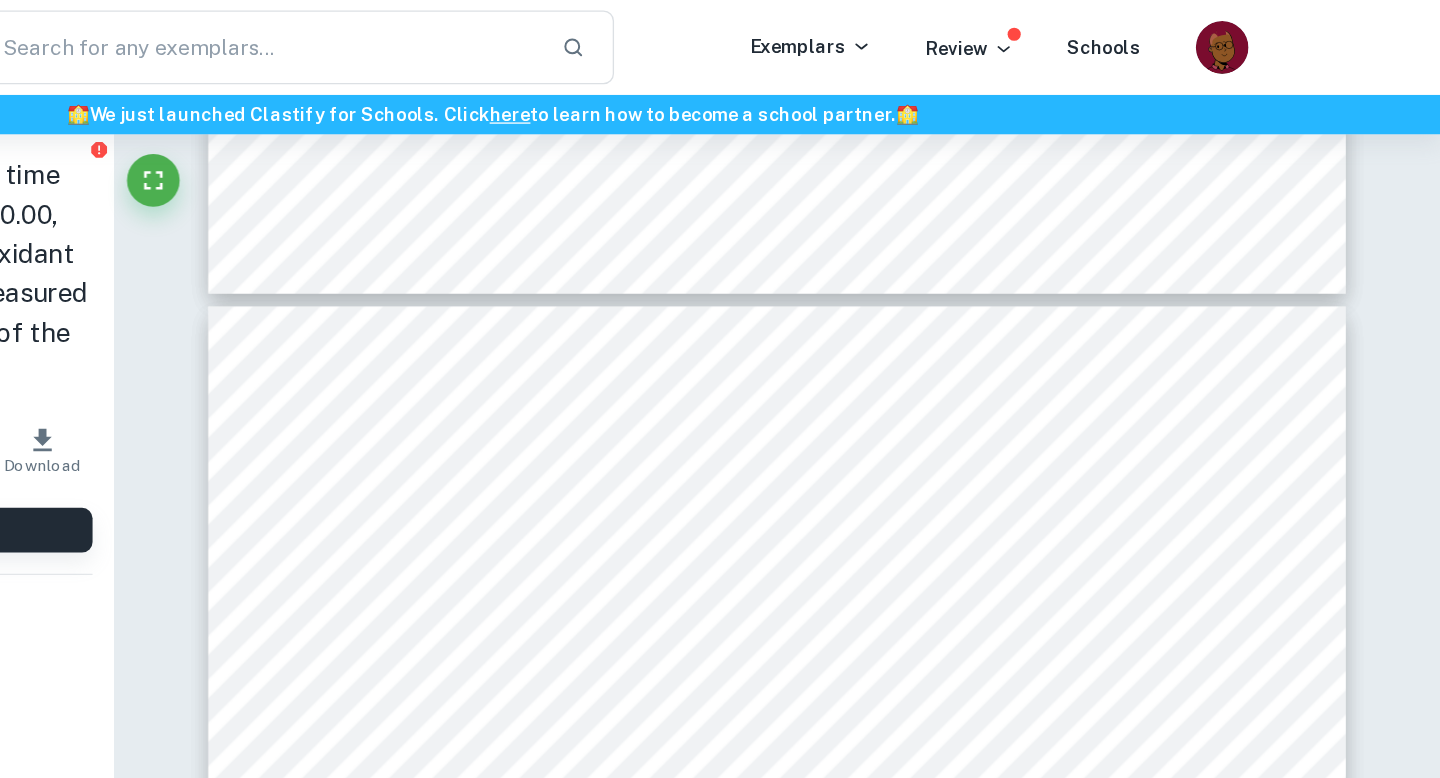 type on "6" 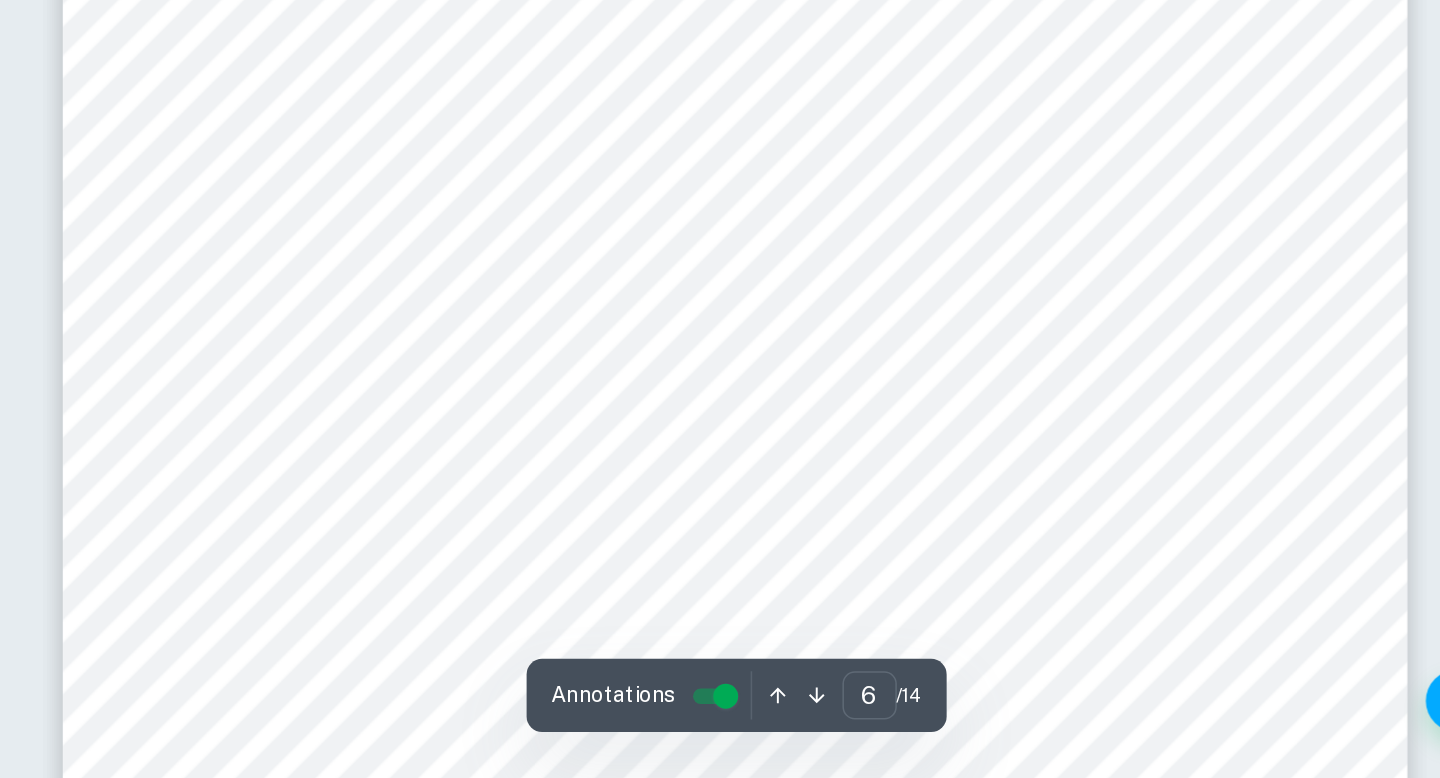 scroll, scrollTop: 6436, scrollLeft: 0, axis: vertical 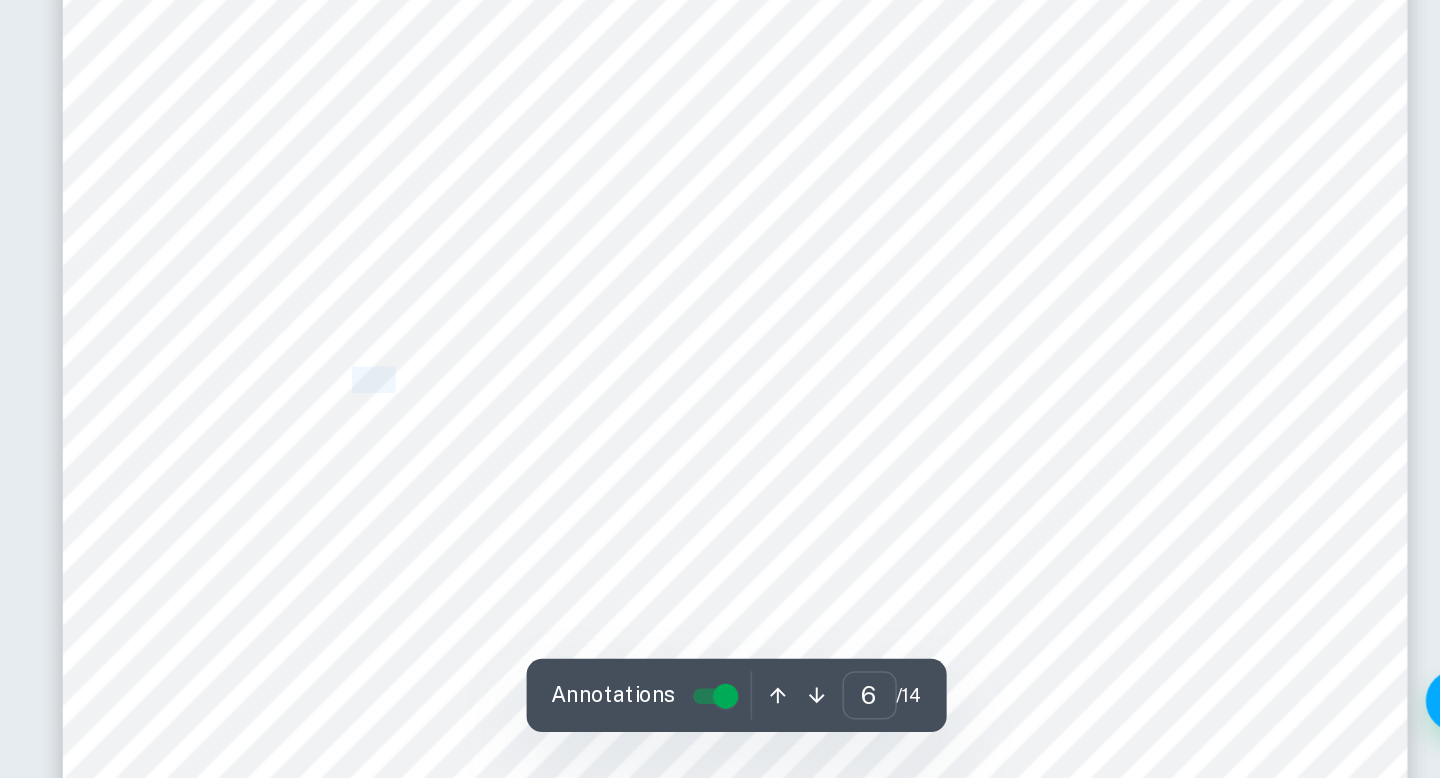 drag, startPoint x: 692, startPoint y: 521, endPoint x: 718, endPoint y: 521, distance: 26 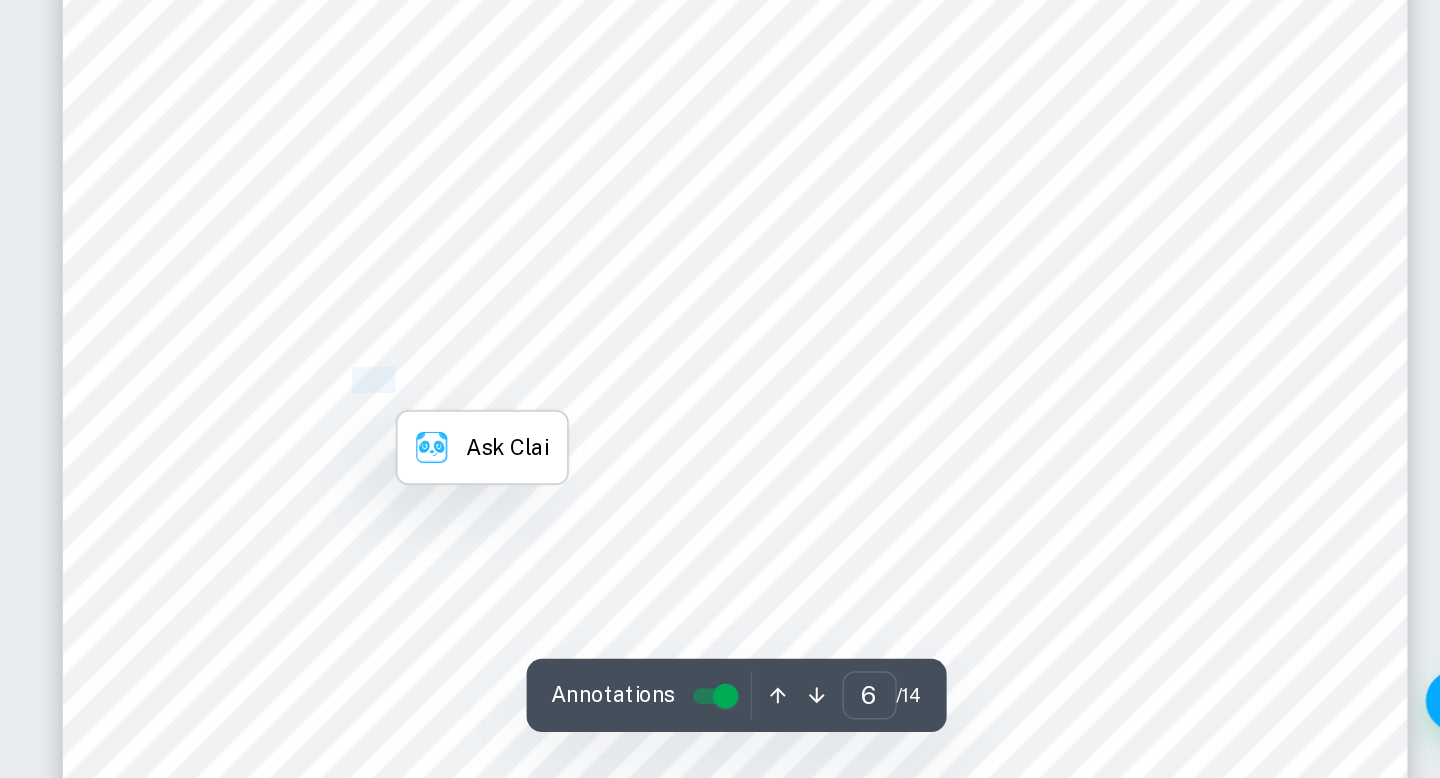 click on "Add the 5.0g of mashed black-eyed beans with 0.00 seconds boiling time into a vortex tube that is" at bounding box center [948, 522] 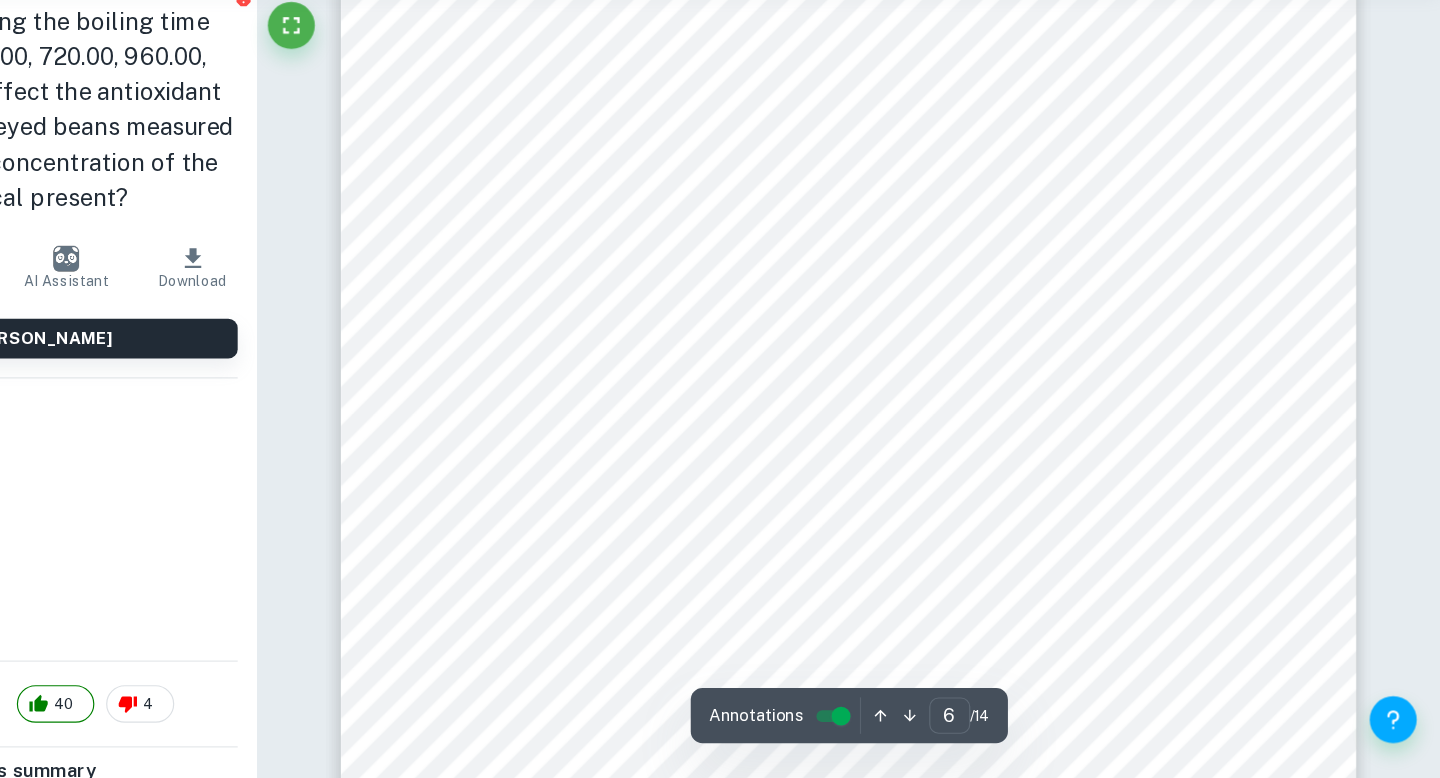 scroll, scrollTop: 6803, scrollLeft: 0, axis: vertical 